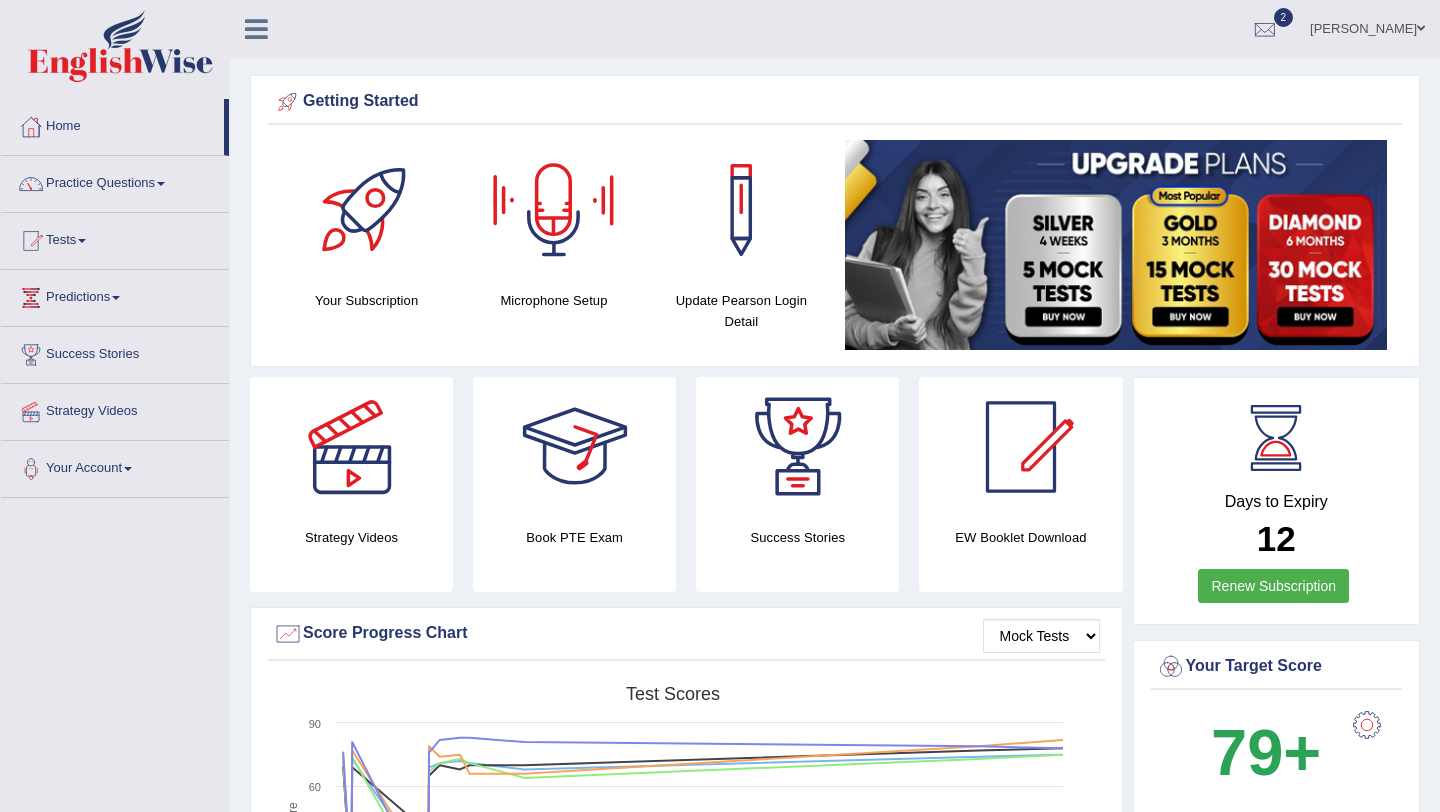 scroll, scrollTop: 222, scrollLeft: 0, axis: vertical 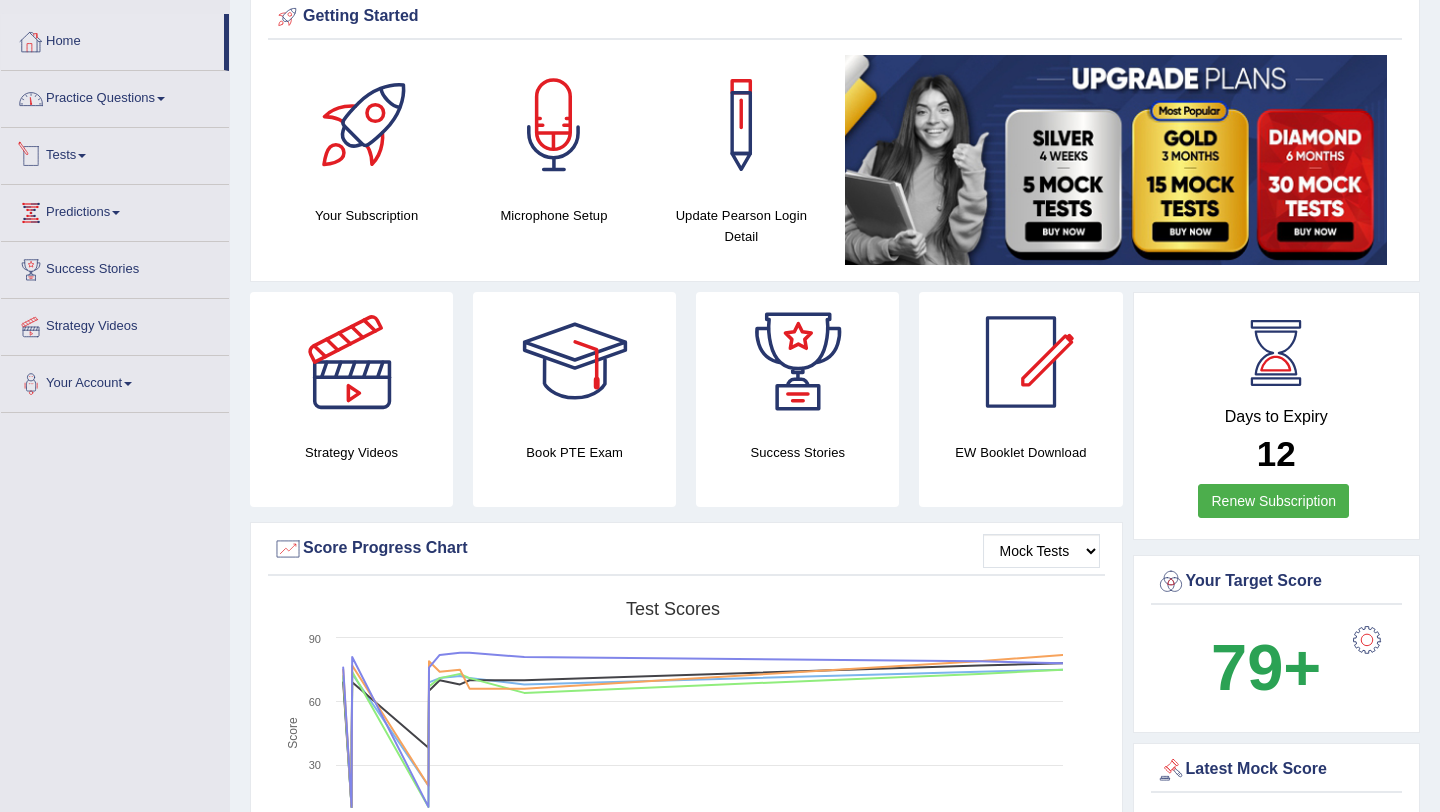 click on "Tests" at bounding box center (115, 153) 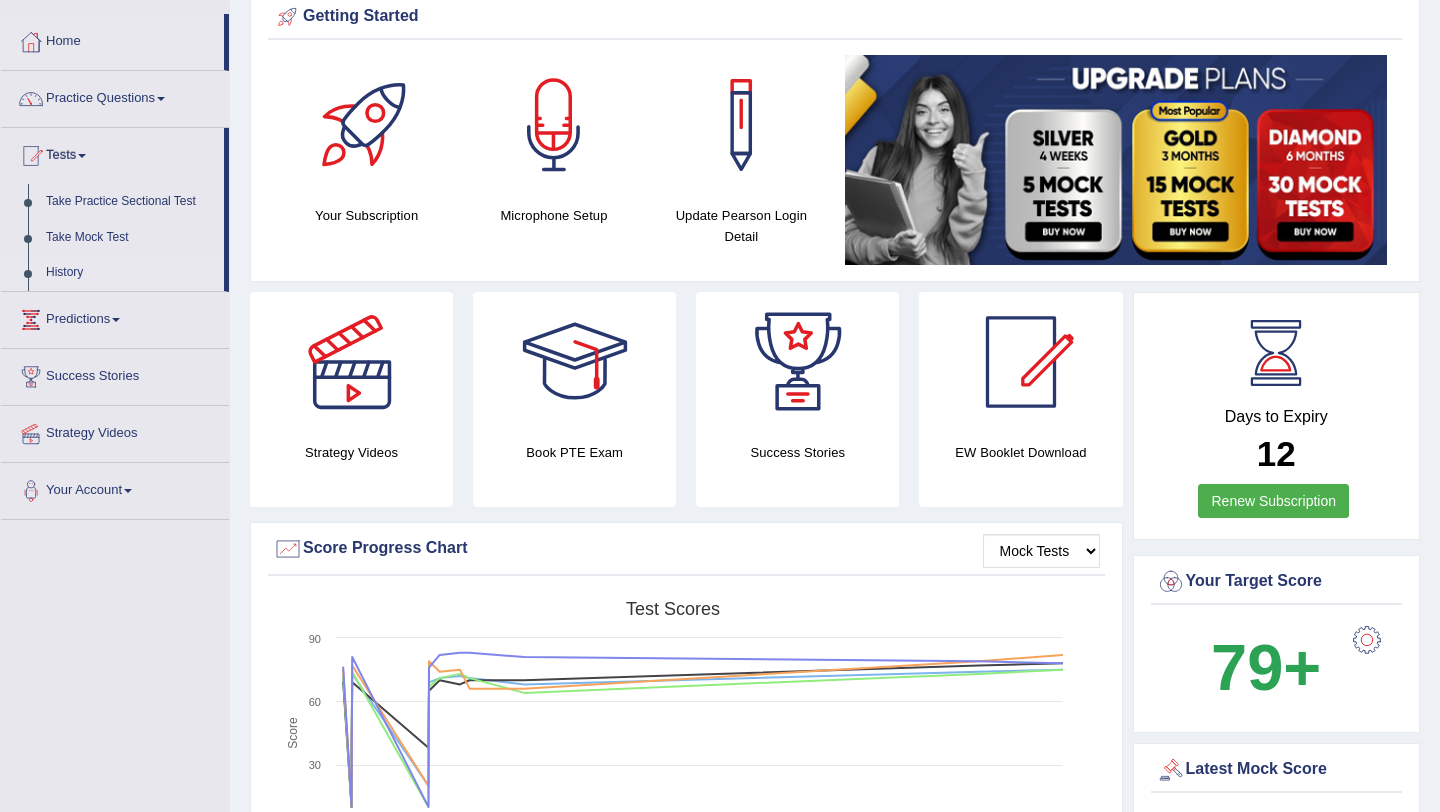 click on "History" at bounding box center (130, 273) 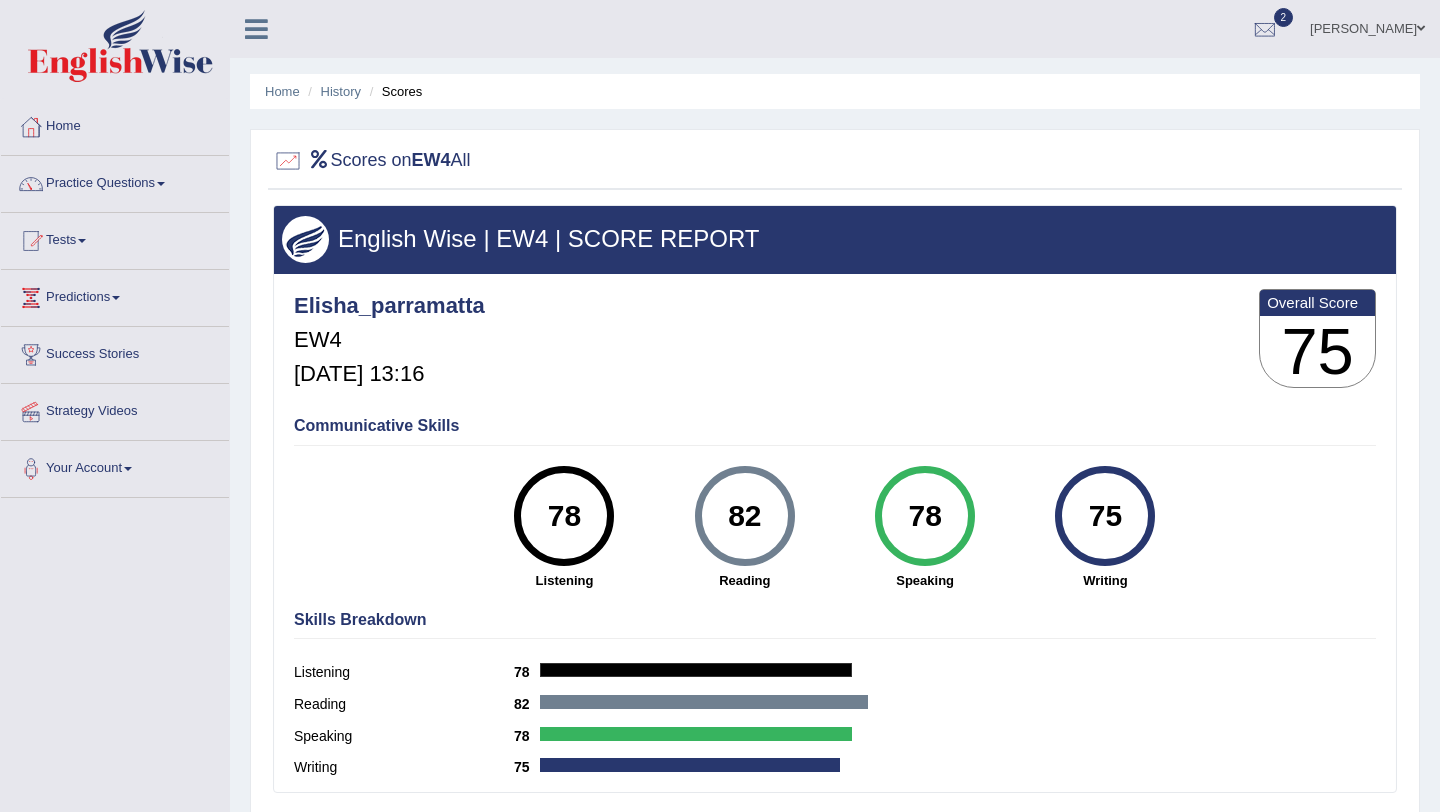 scroll, scrollTop: 124, scrollLeft: 0, axis: vertical 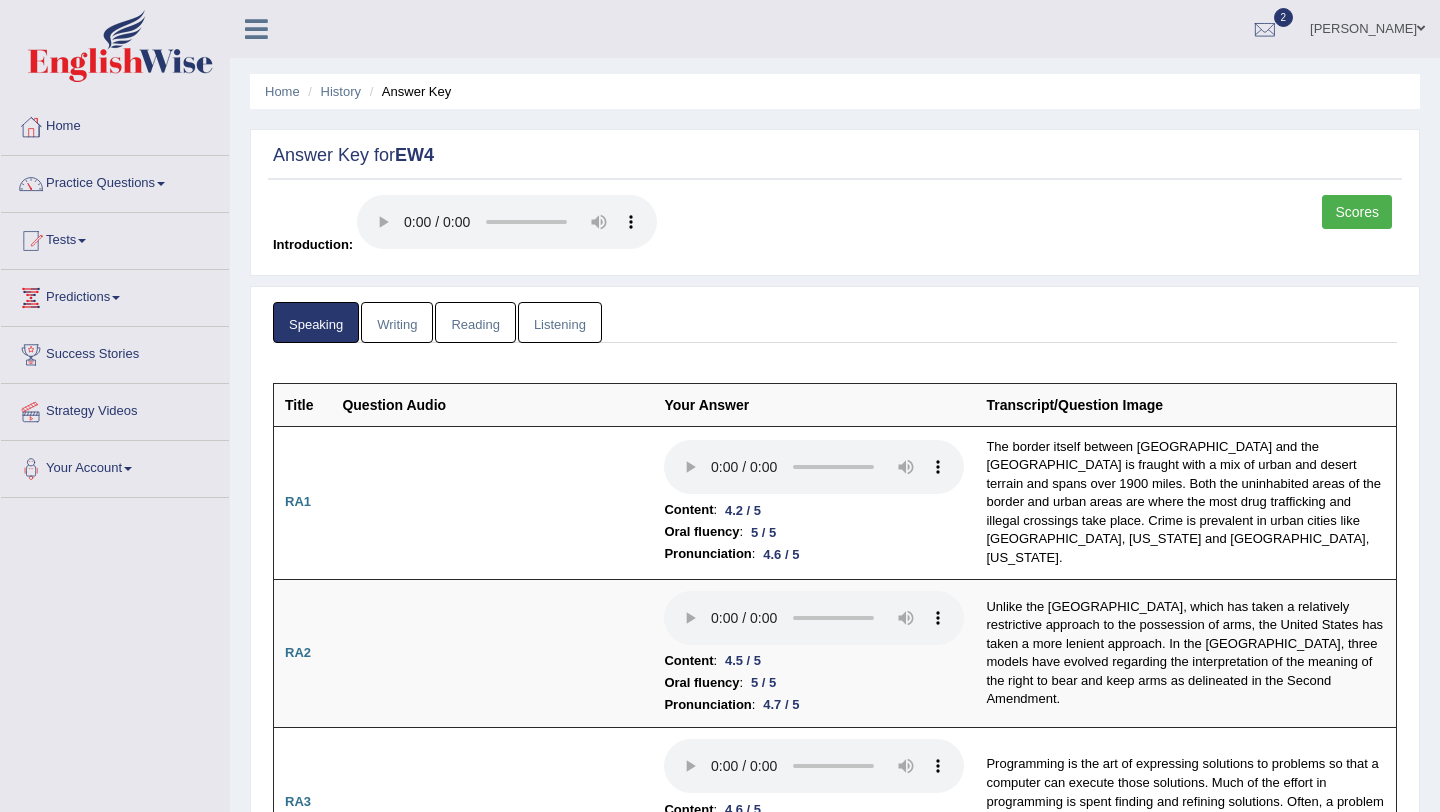 click on "Listening" at bounding box center (560, 322) 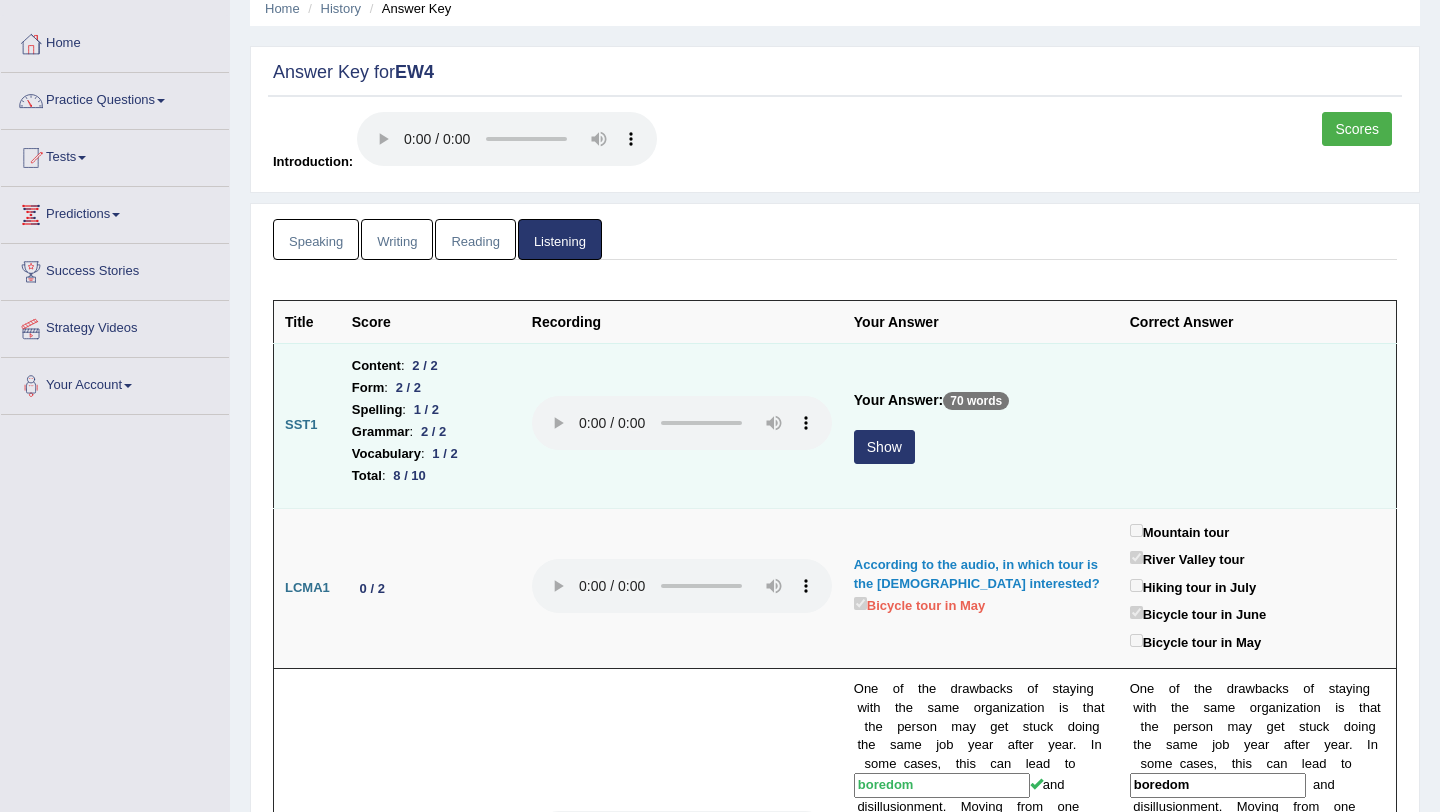 scroll, scrollTop: 90, scrollLeft: 0, axis: vertical 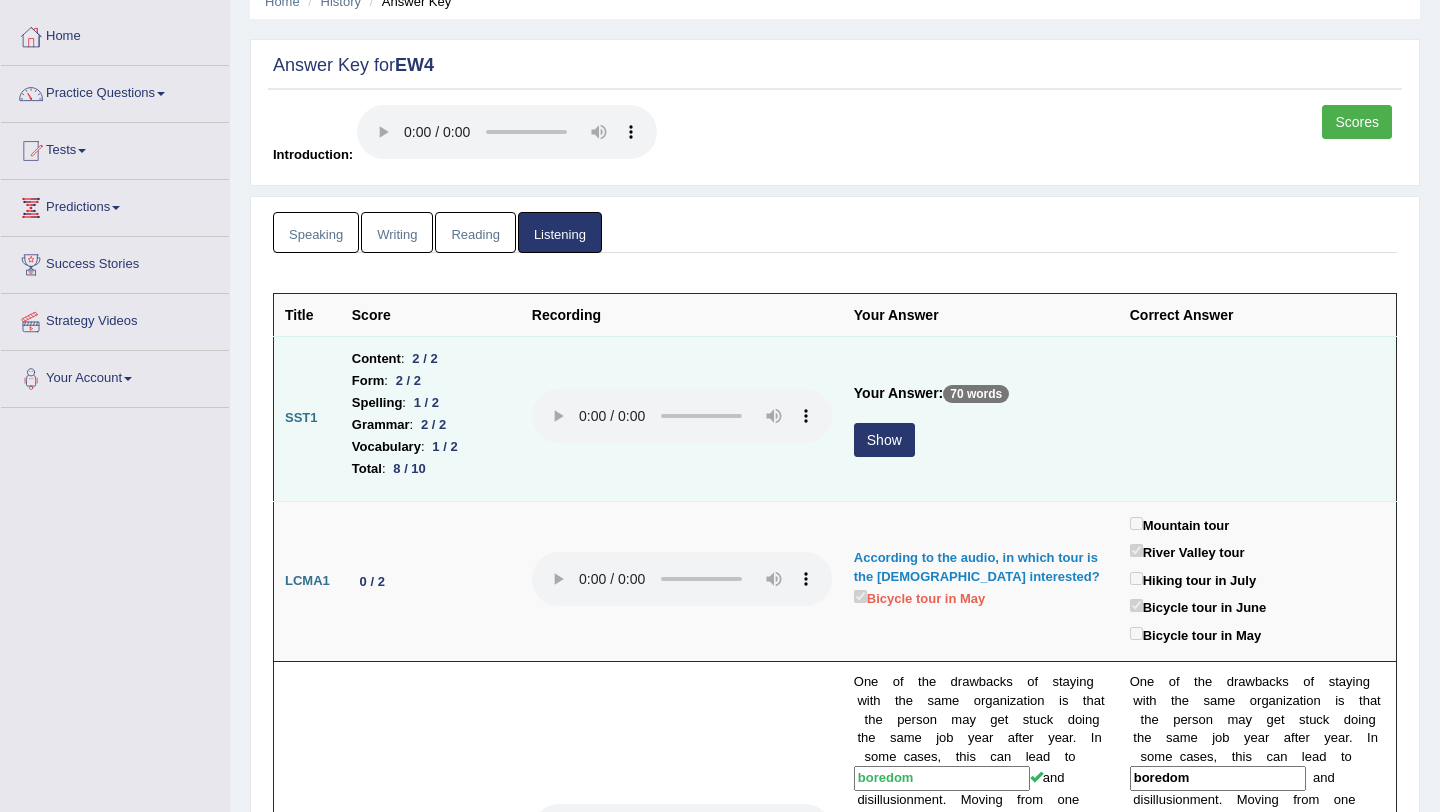 click on "Show" at bounding box center [884, 440] 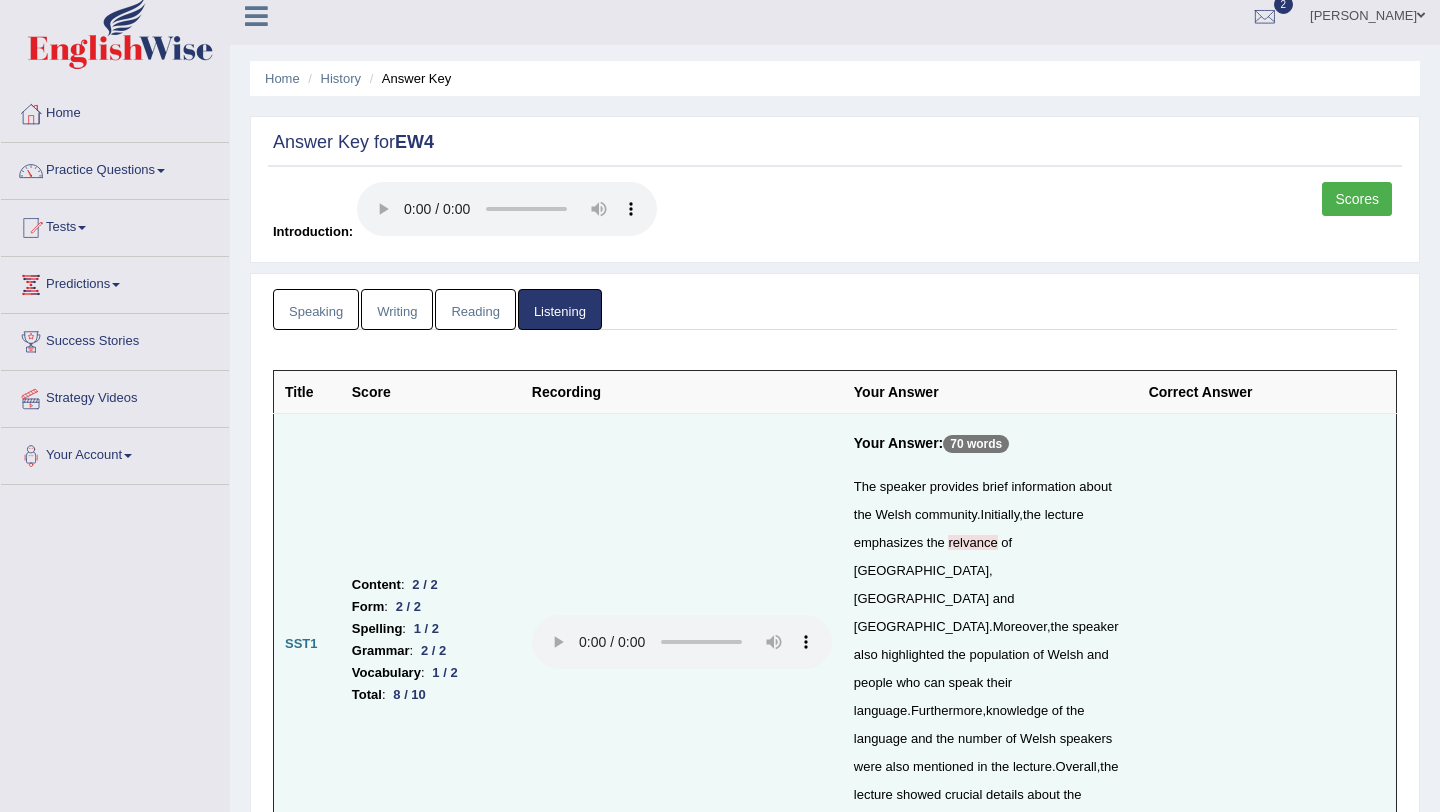 scroll, scrollTop: 0, scrollLeft: 0, axis: both 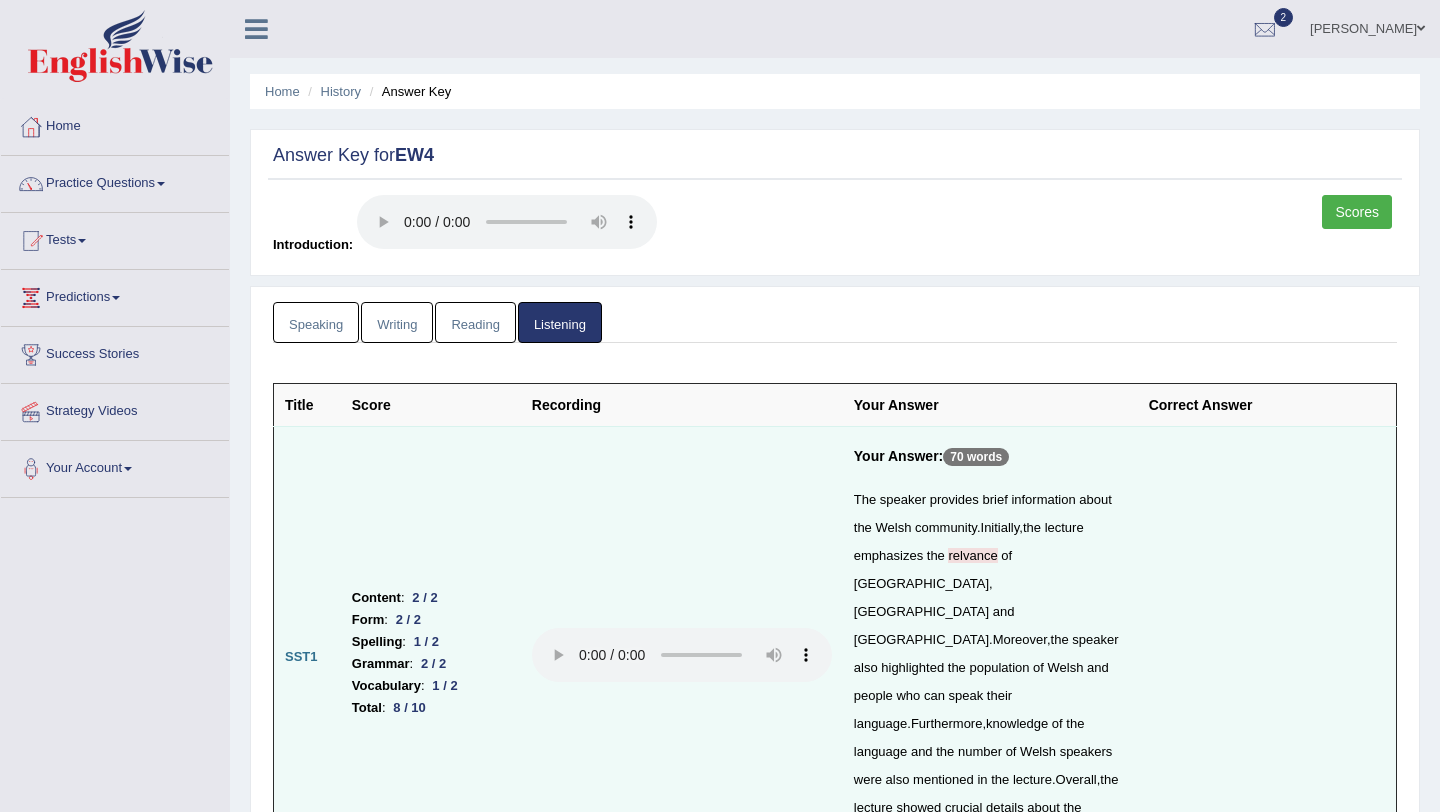 click on "Reading" at bounding box center (475, 322) 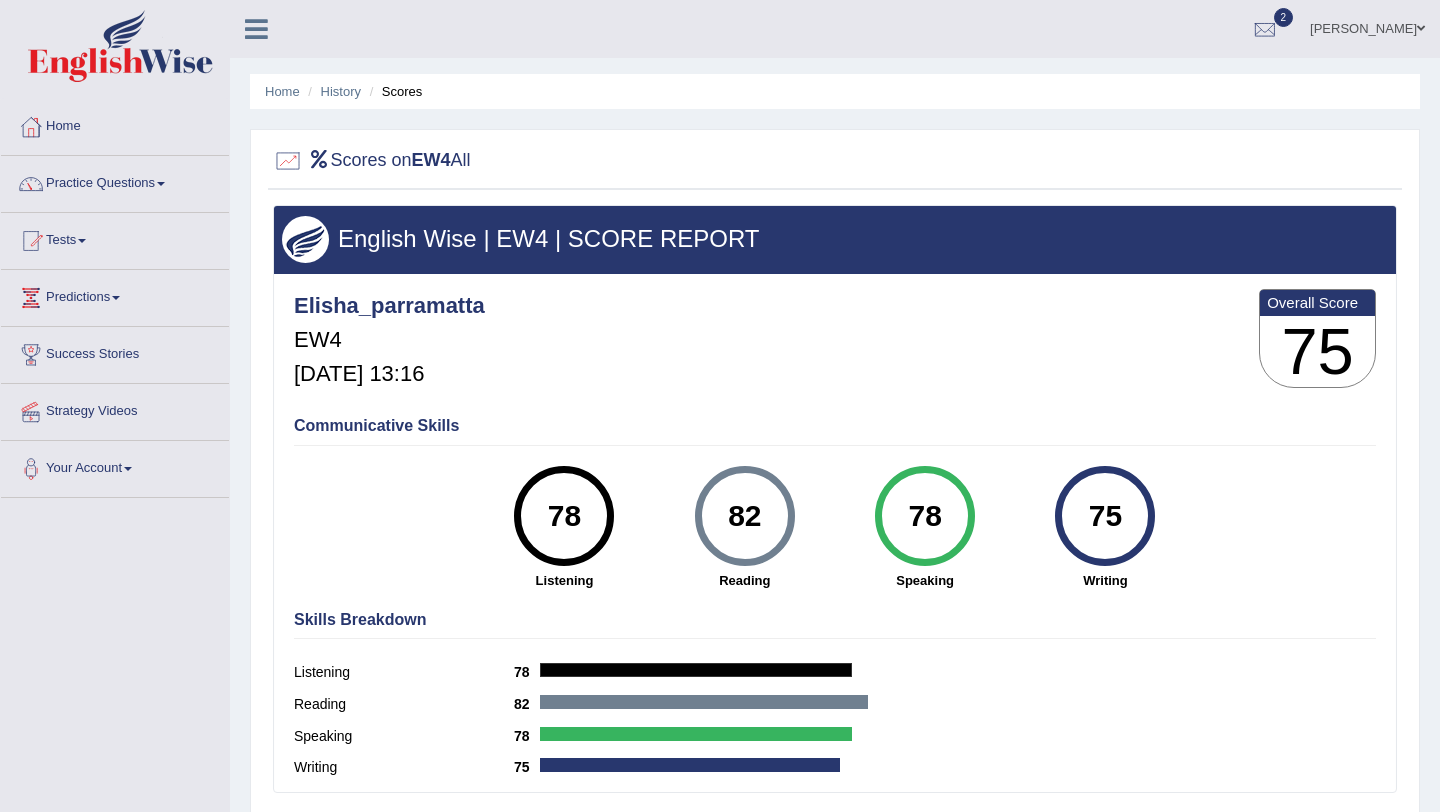scroll, scrollTop: 113, scrollLeft: 0, axis: vertical 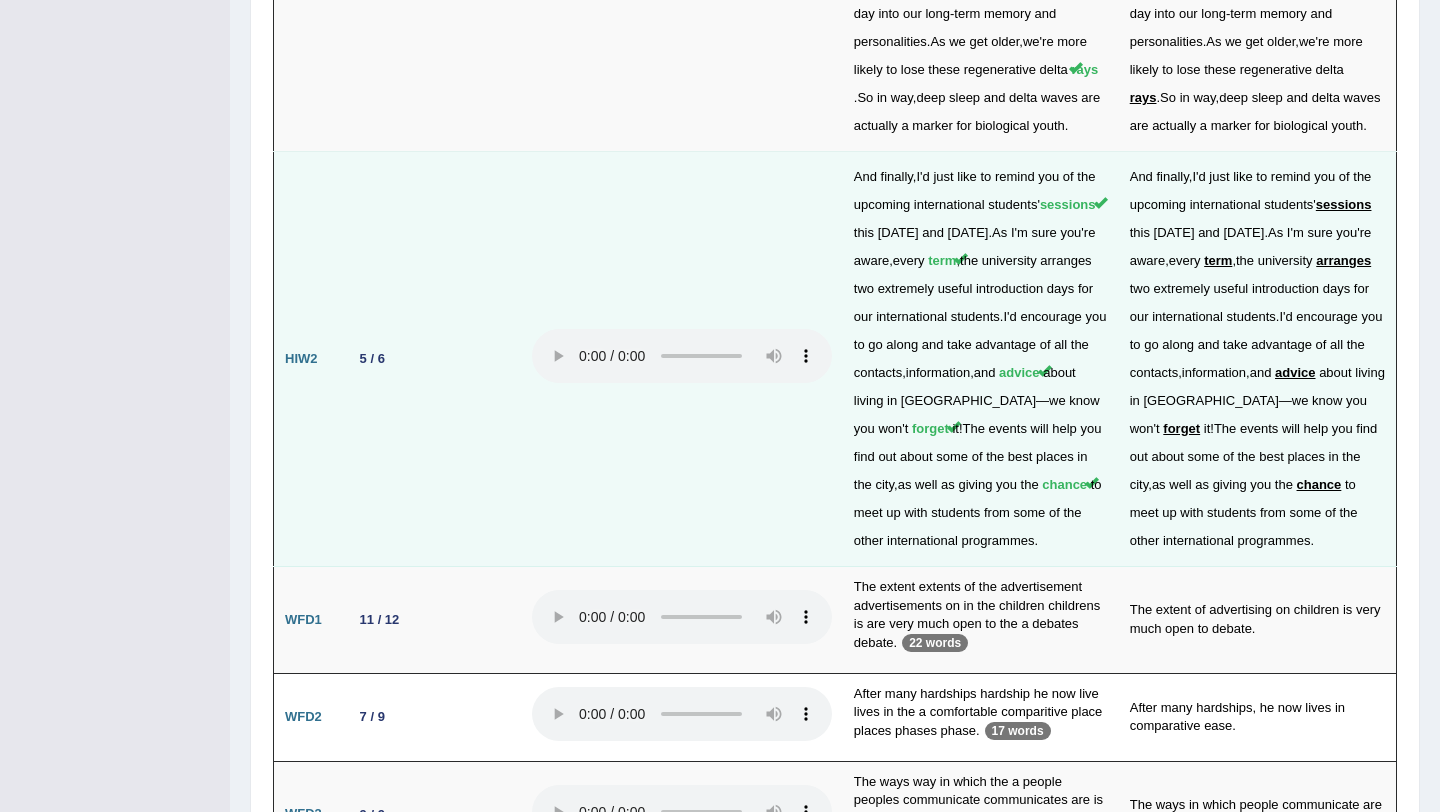 type 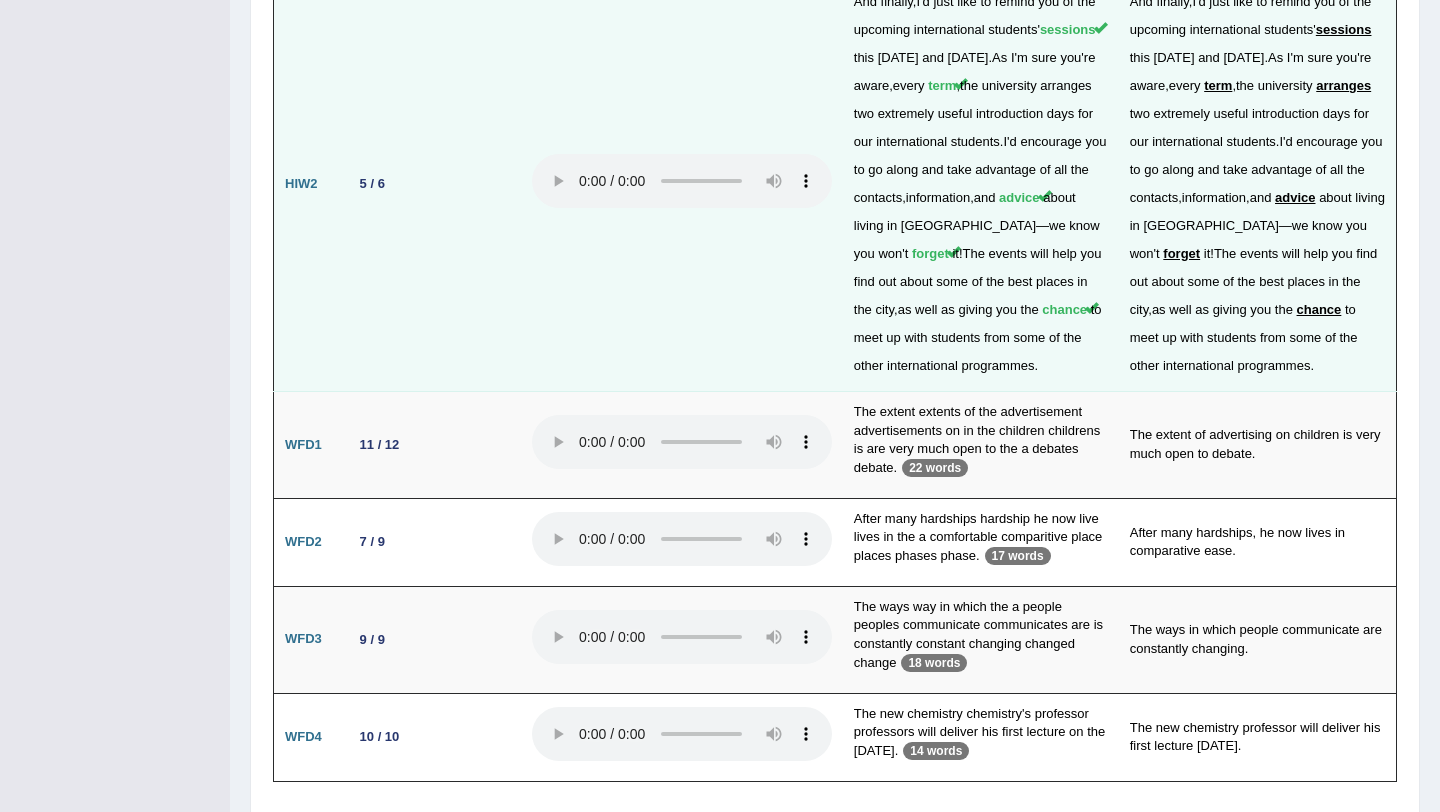scroll, scrollTop: 3527, scrollLeft: 0, axis: vertical 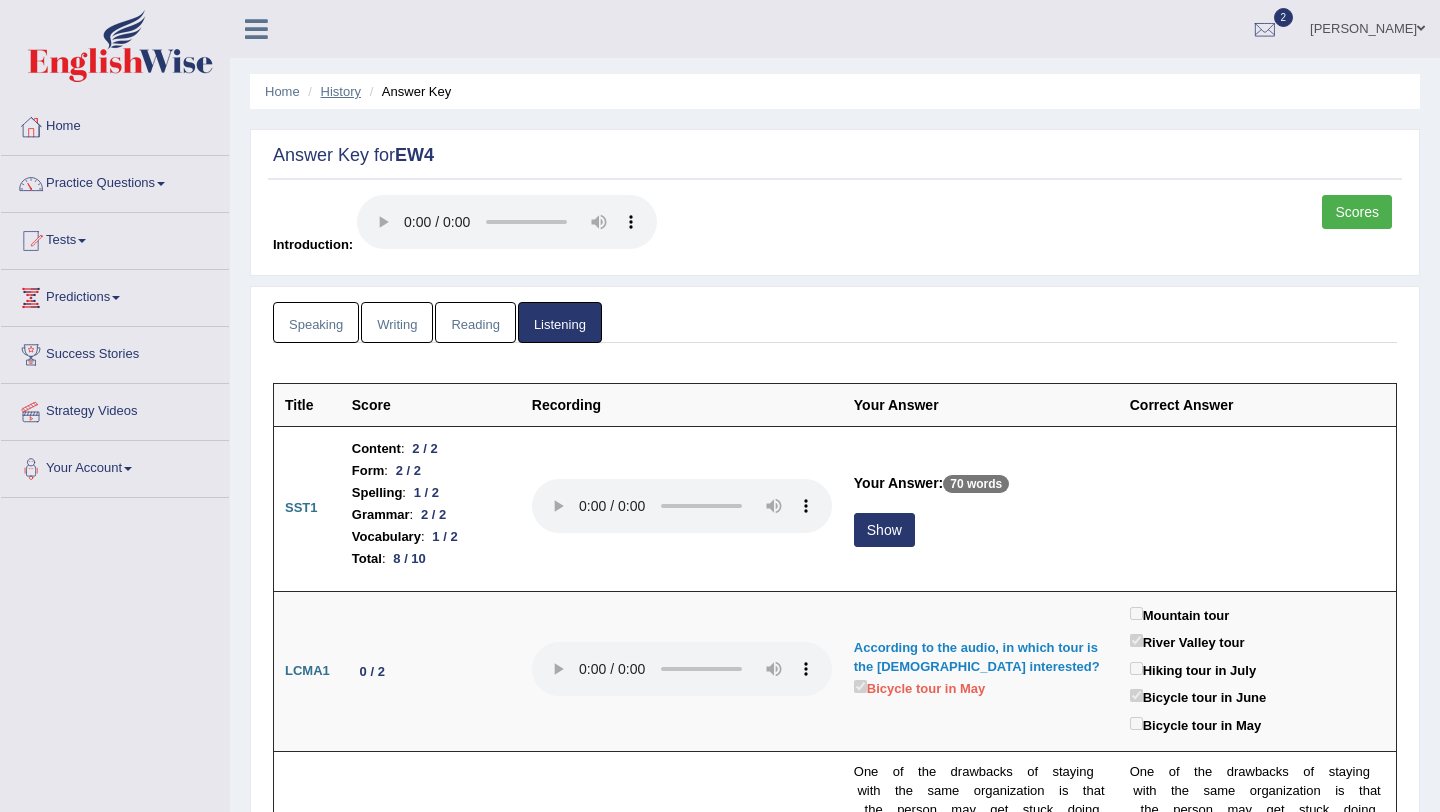 click on "History" at bounding box center [341, 91] 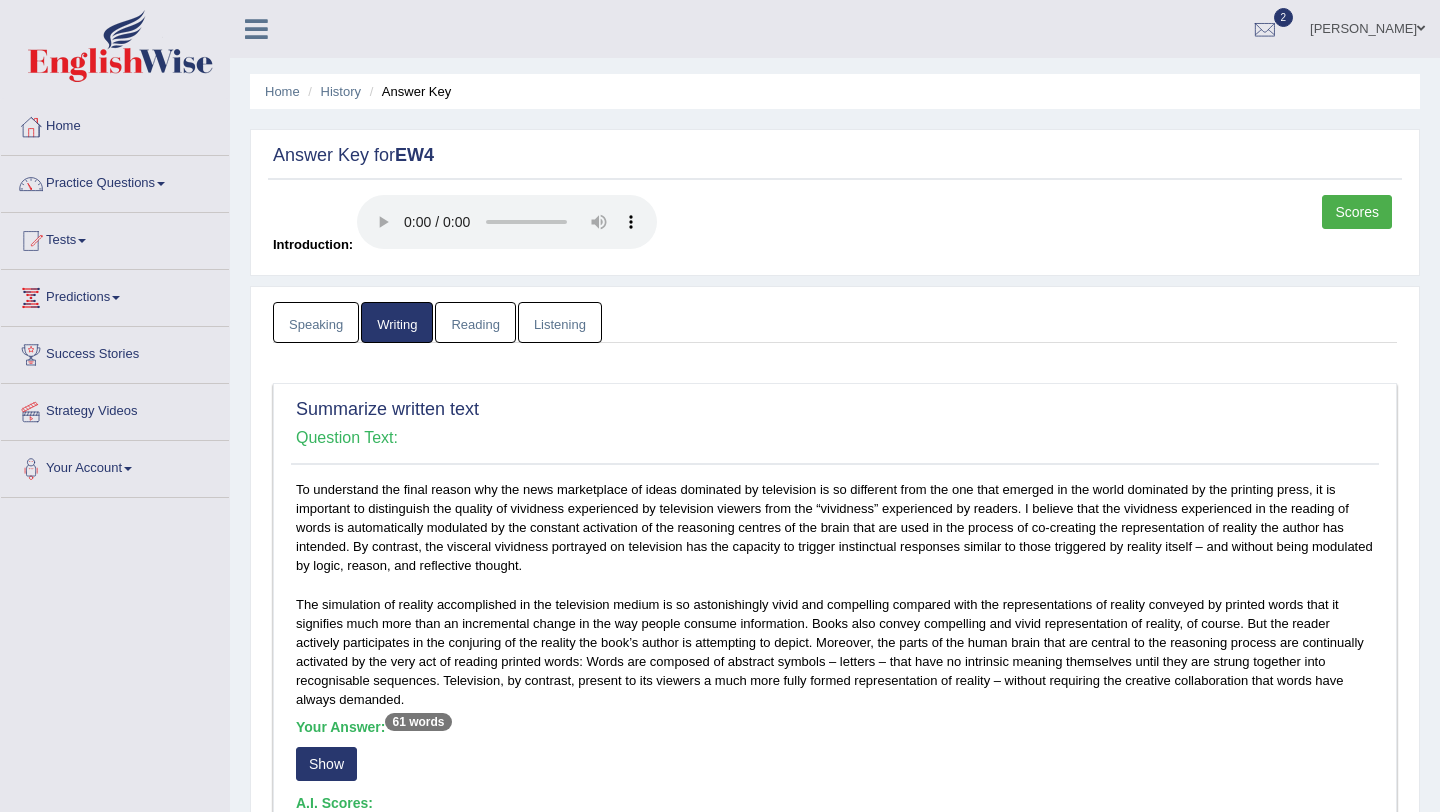 scroll, scrollTop: 376, scrollLeft: 0, axis: vertical 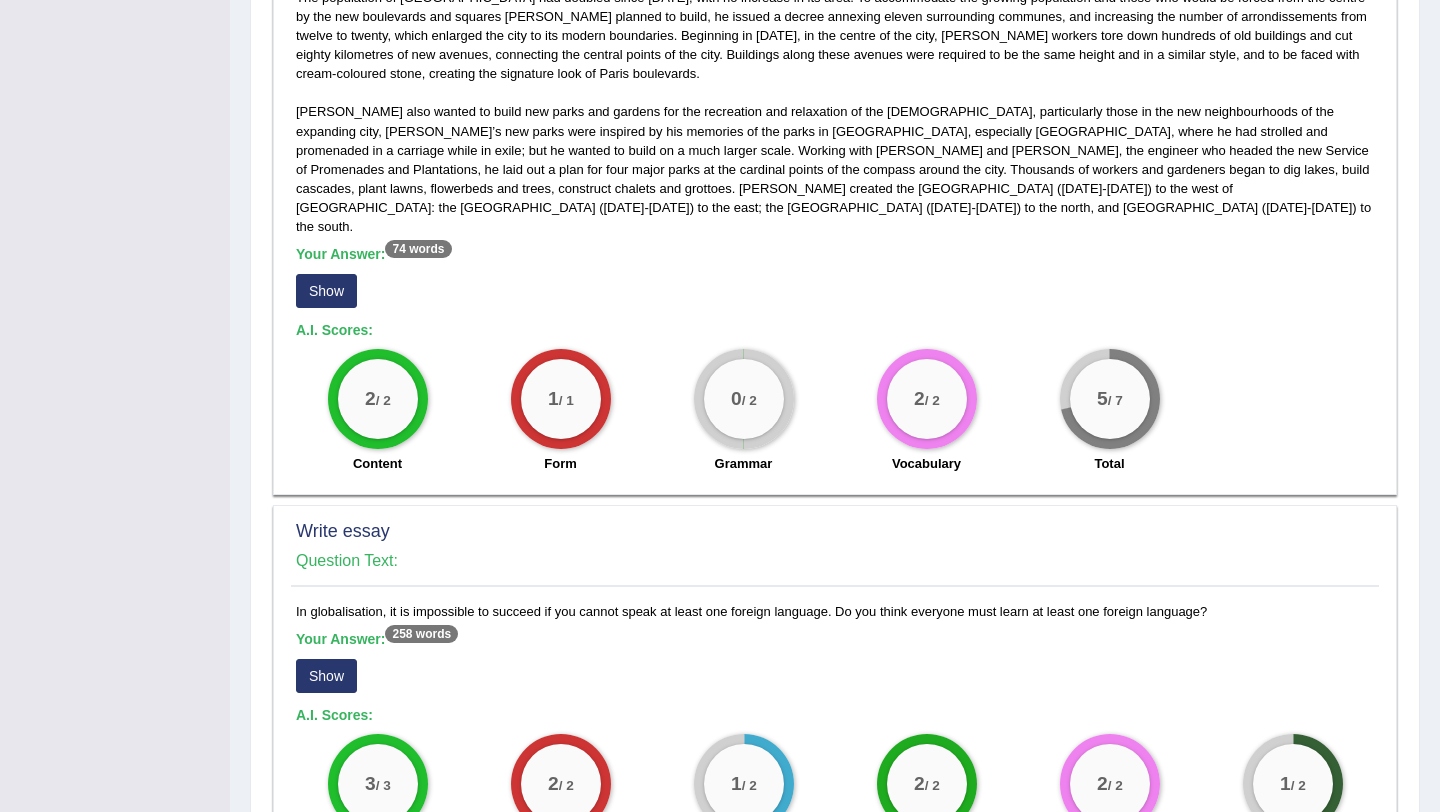 click on "Show" at bounding box center [326, 676] 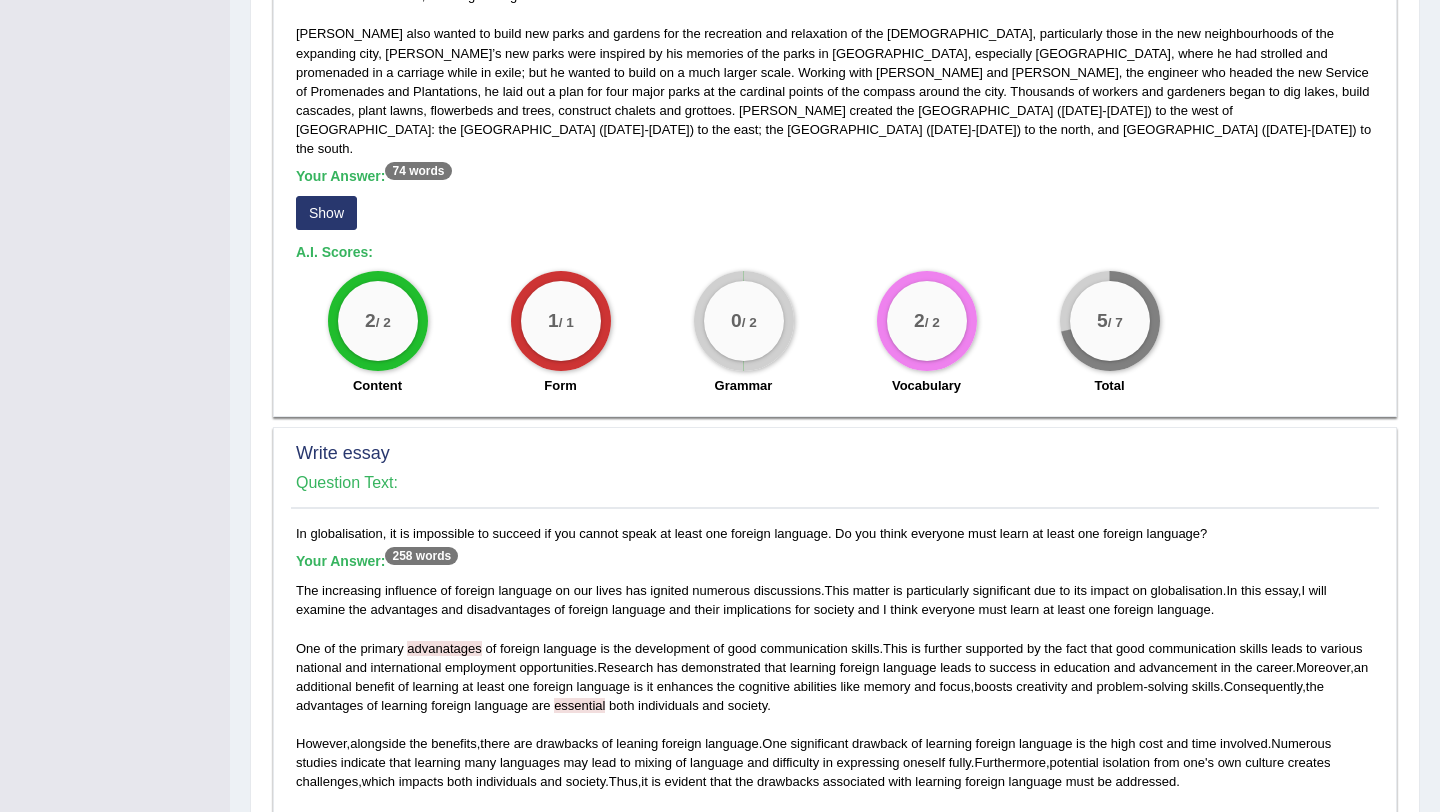 scroll, scrollTop: 894, scrollLeft: 0, axis: vertical 